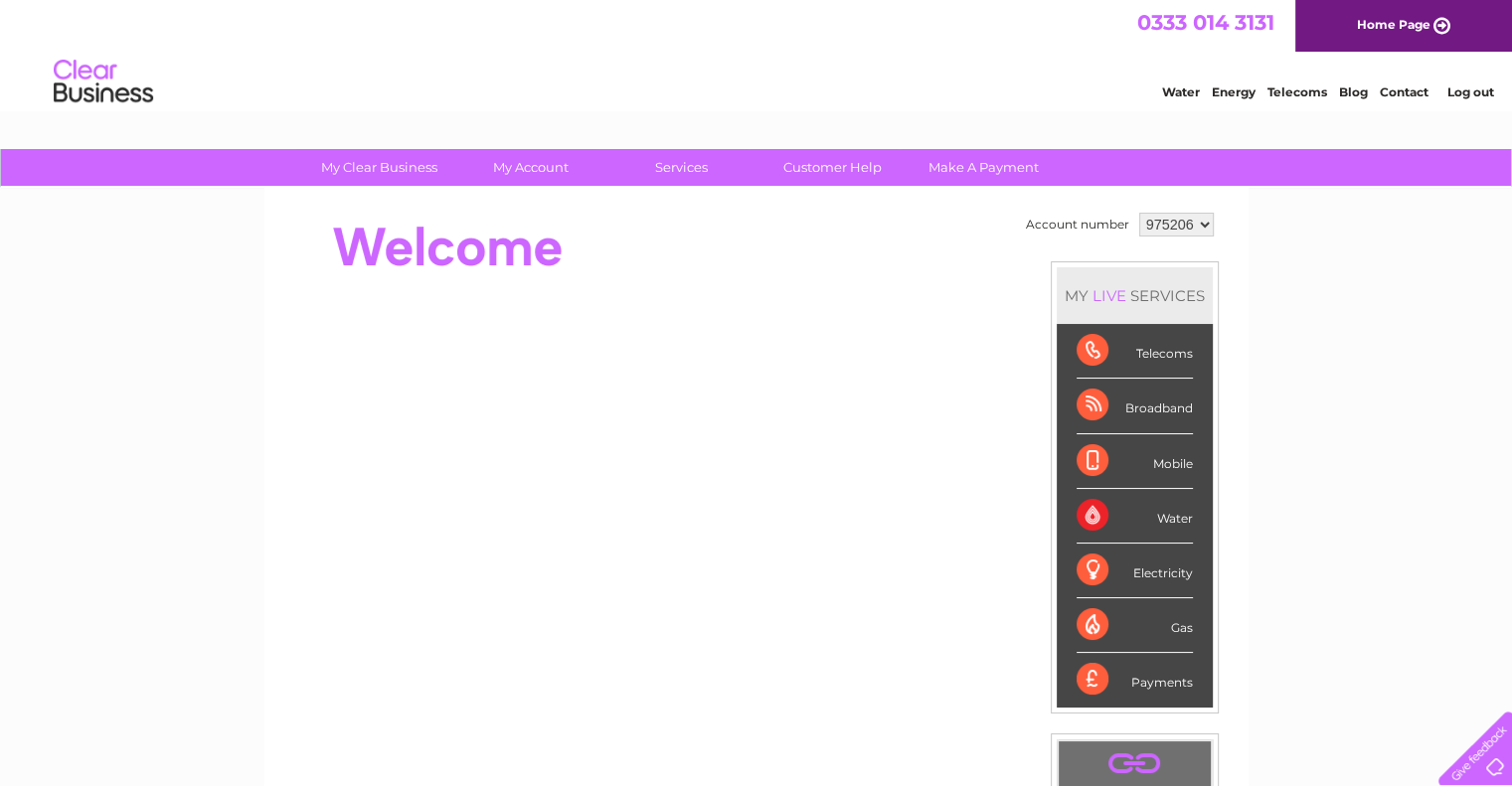 scroll, scrollTop: 148, scrollLeft: 0, axis: vertical 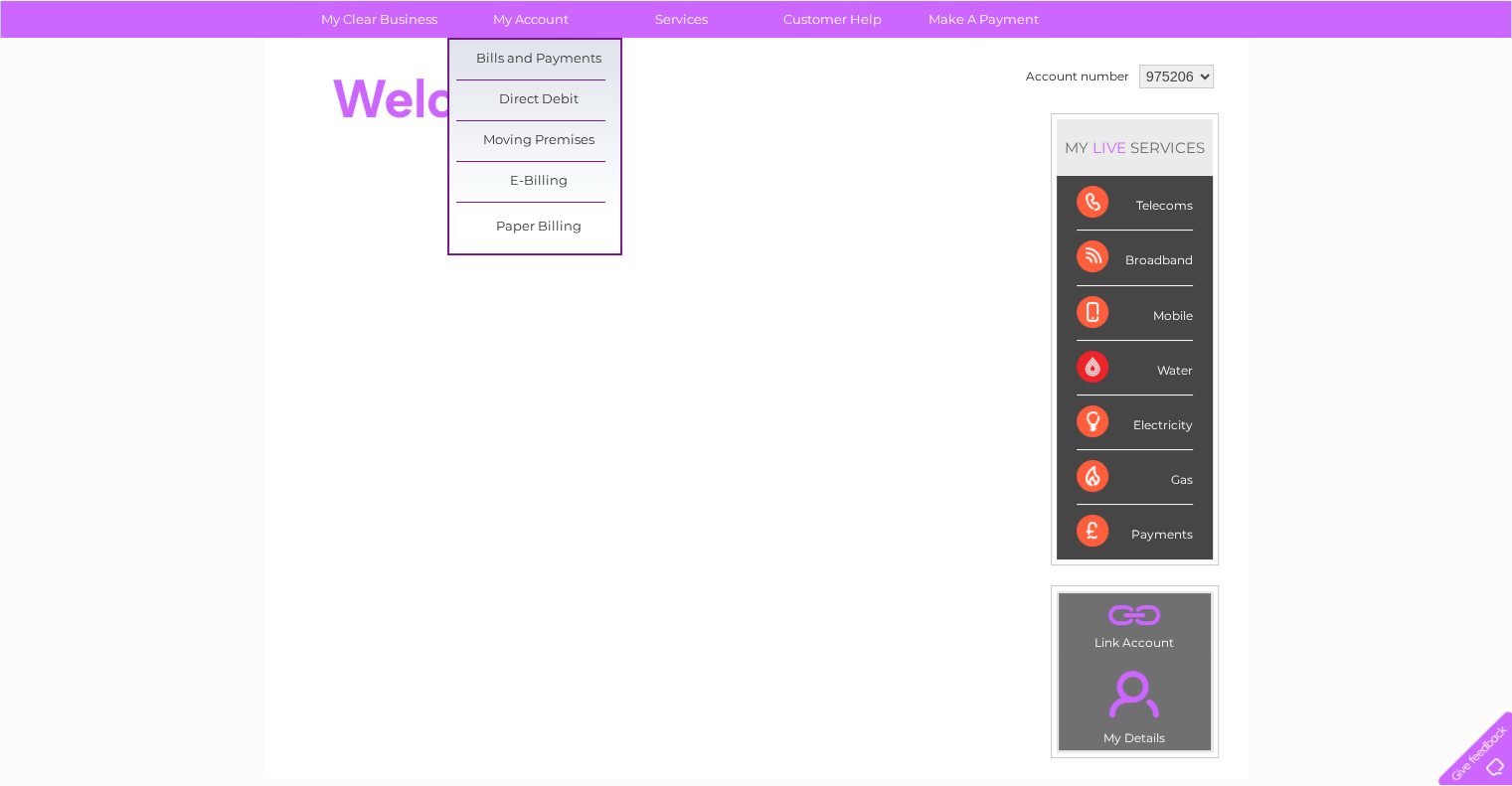 click on "Bills and Payments" at bounding box center (538, 60) 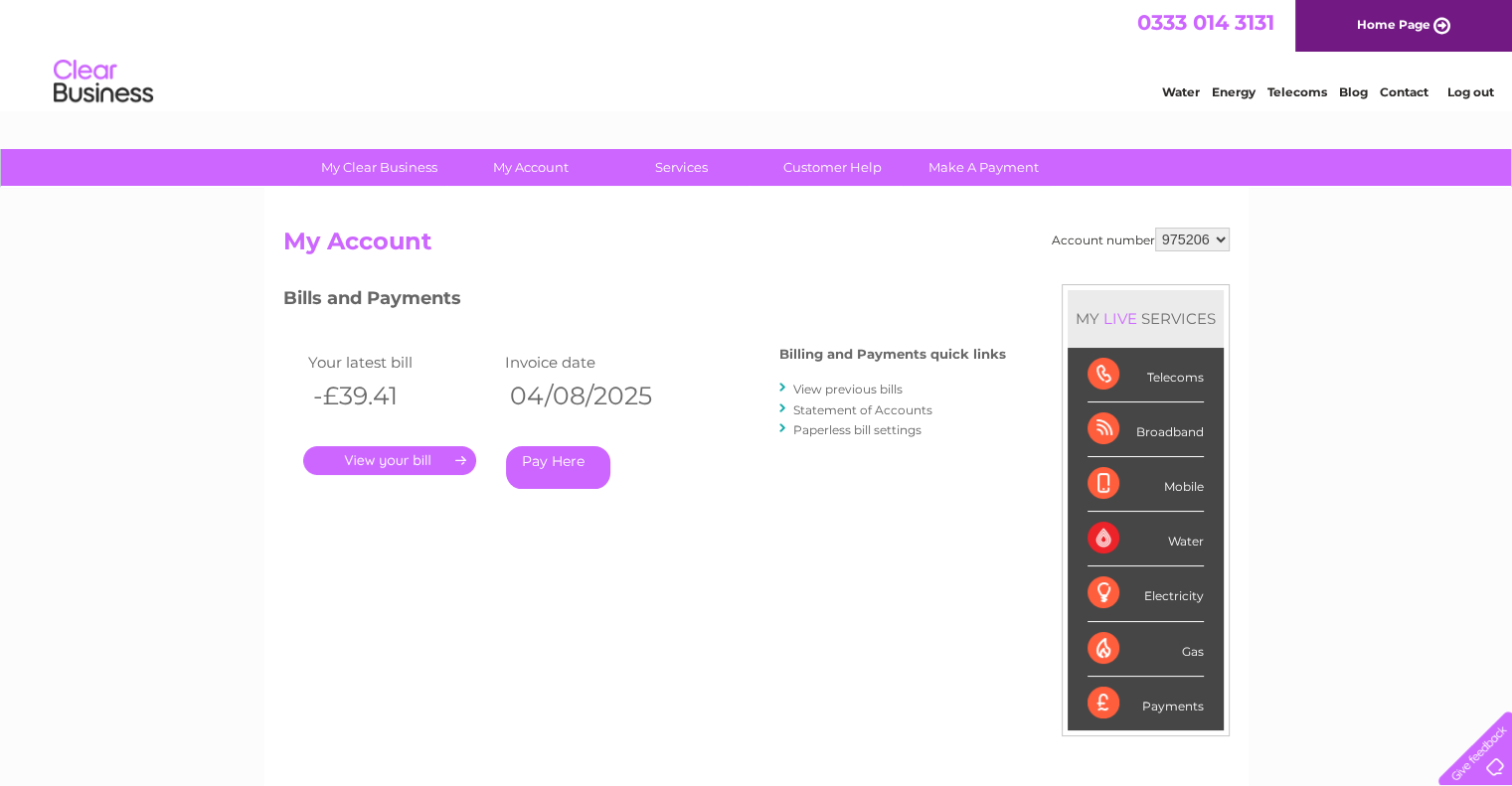 scroll, scrollTop: 167, scrollLeft: 0, axis: vertical 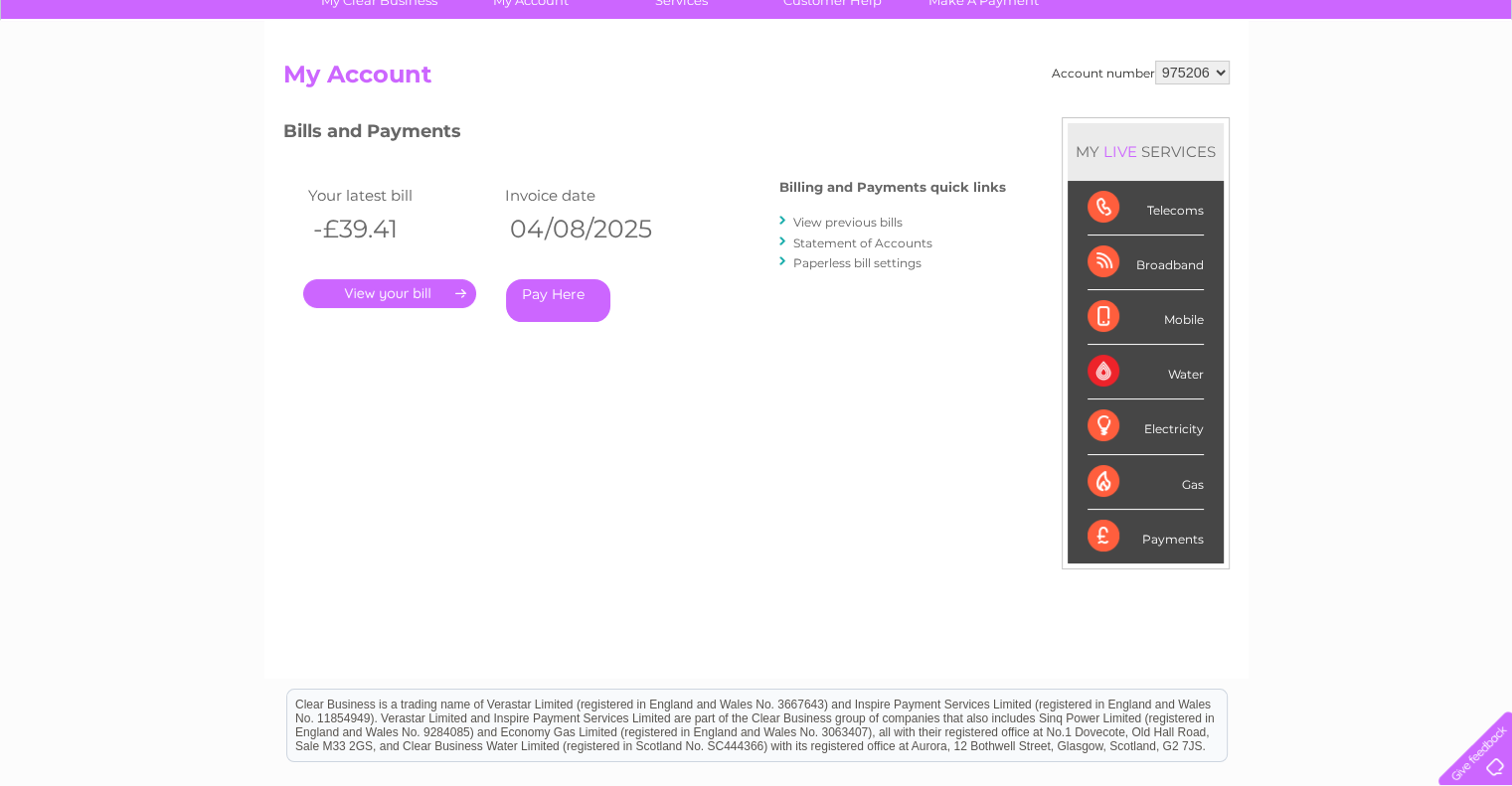 click on "." at bounding box center [390, 293] 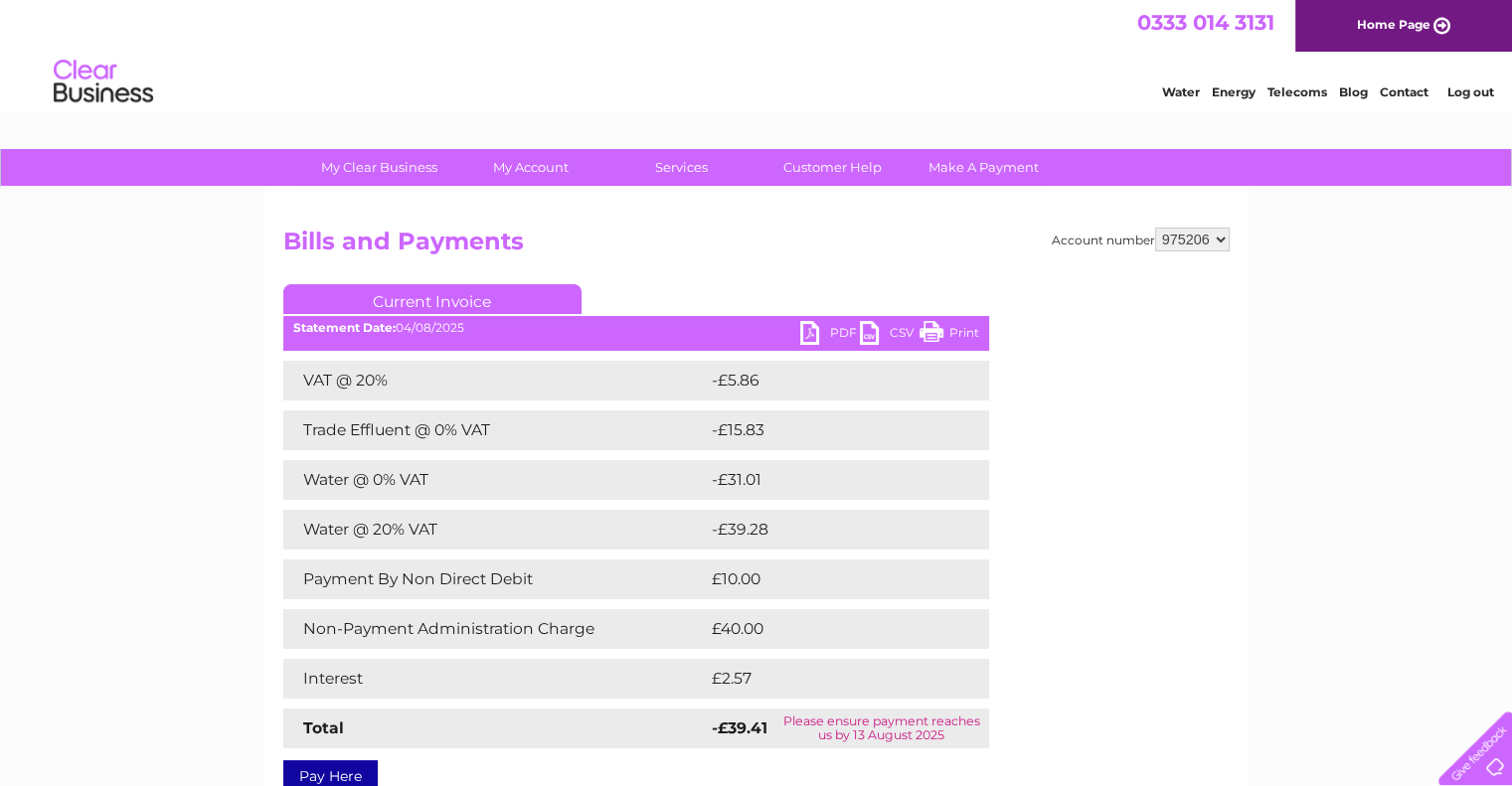 scroll, scrollTop: 0, scrollLeft: 0, axis: both 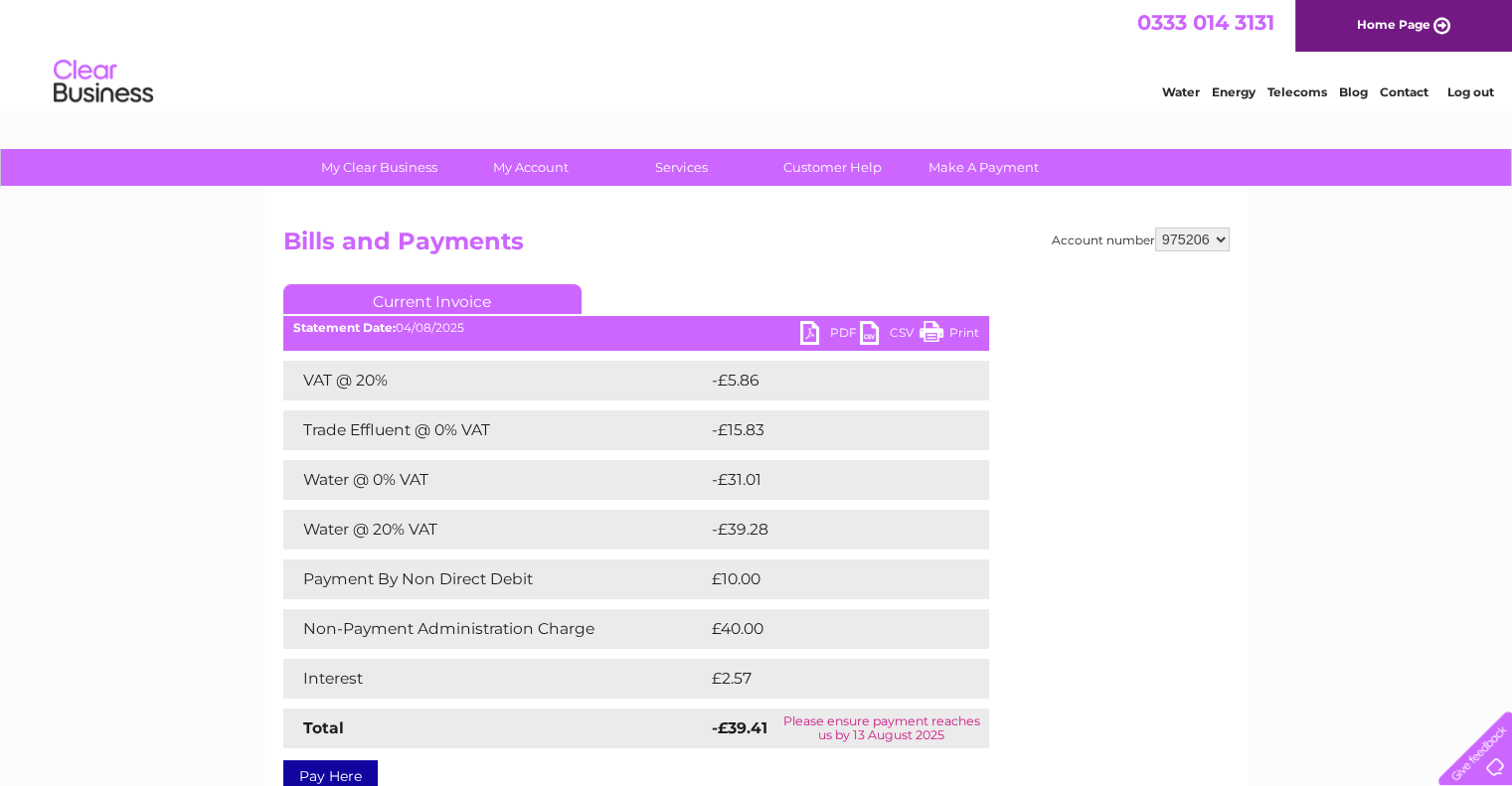 click on "PDF" at bounding box center (830, 335) 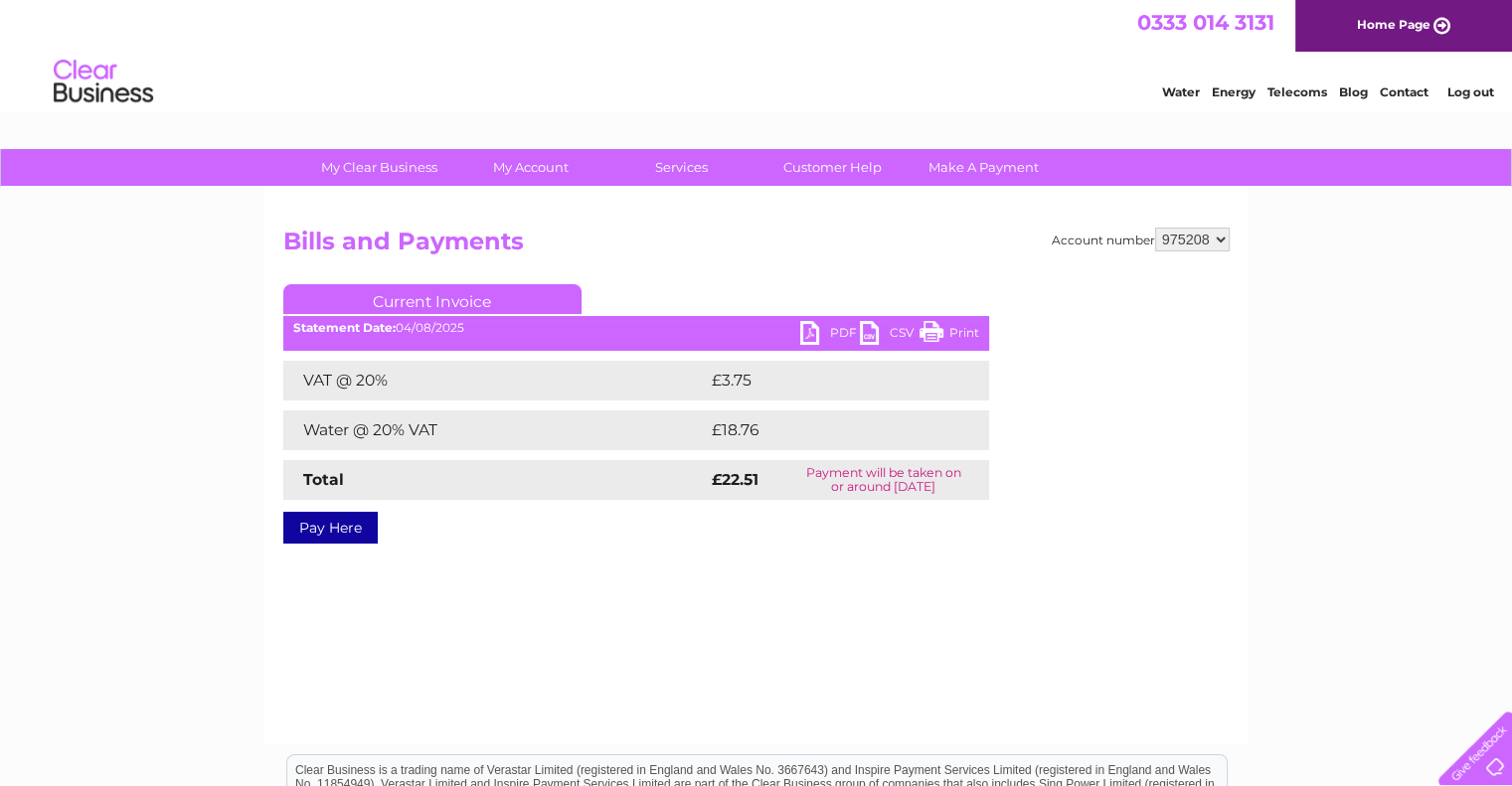 scroll, scrollTop: 0, scrollLeft: 0, axis: both 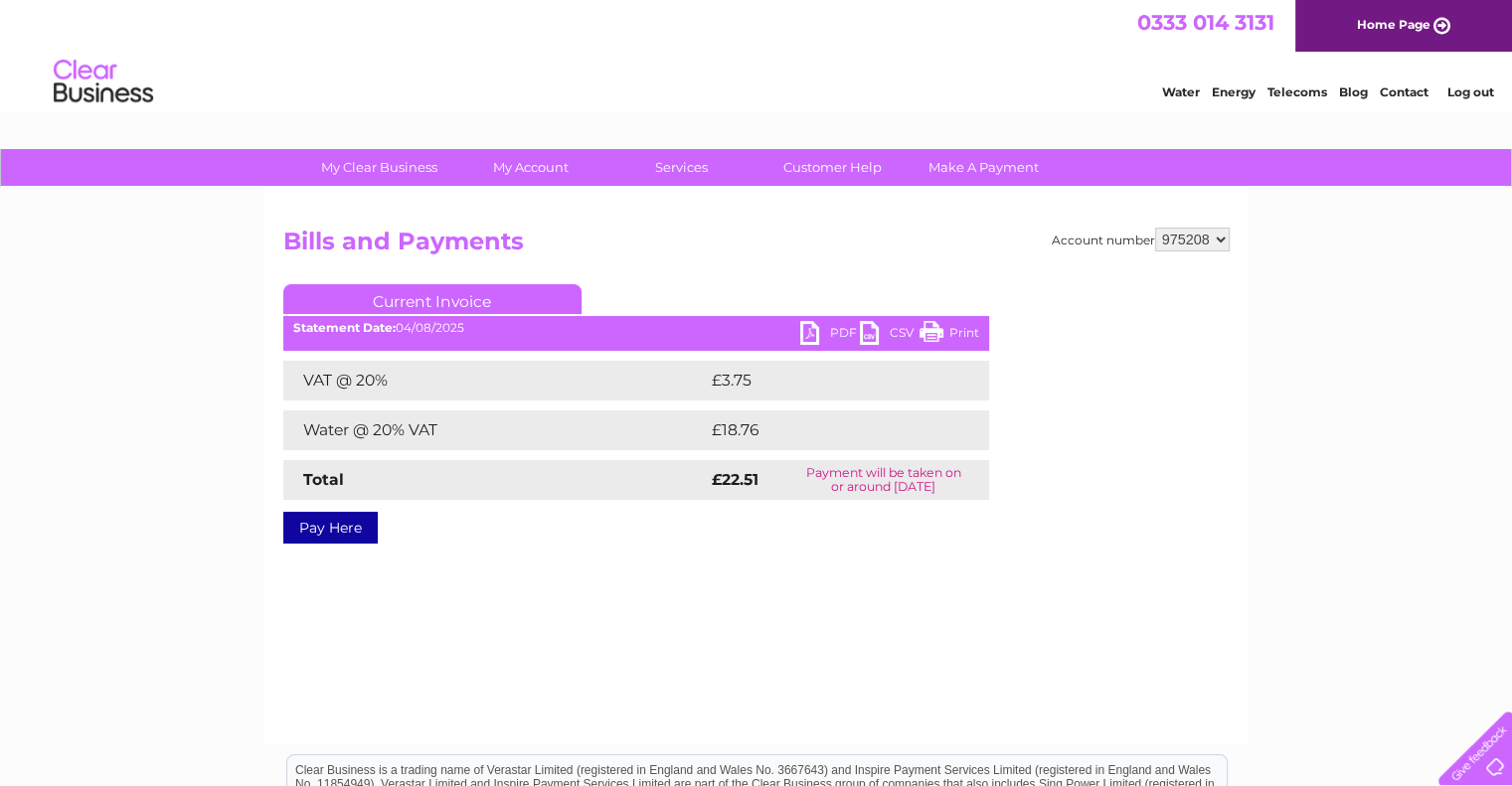 click on "975206
975208
994543" at bounding box center (1192, 239) 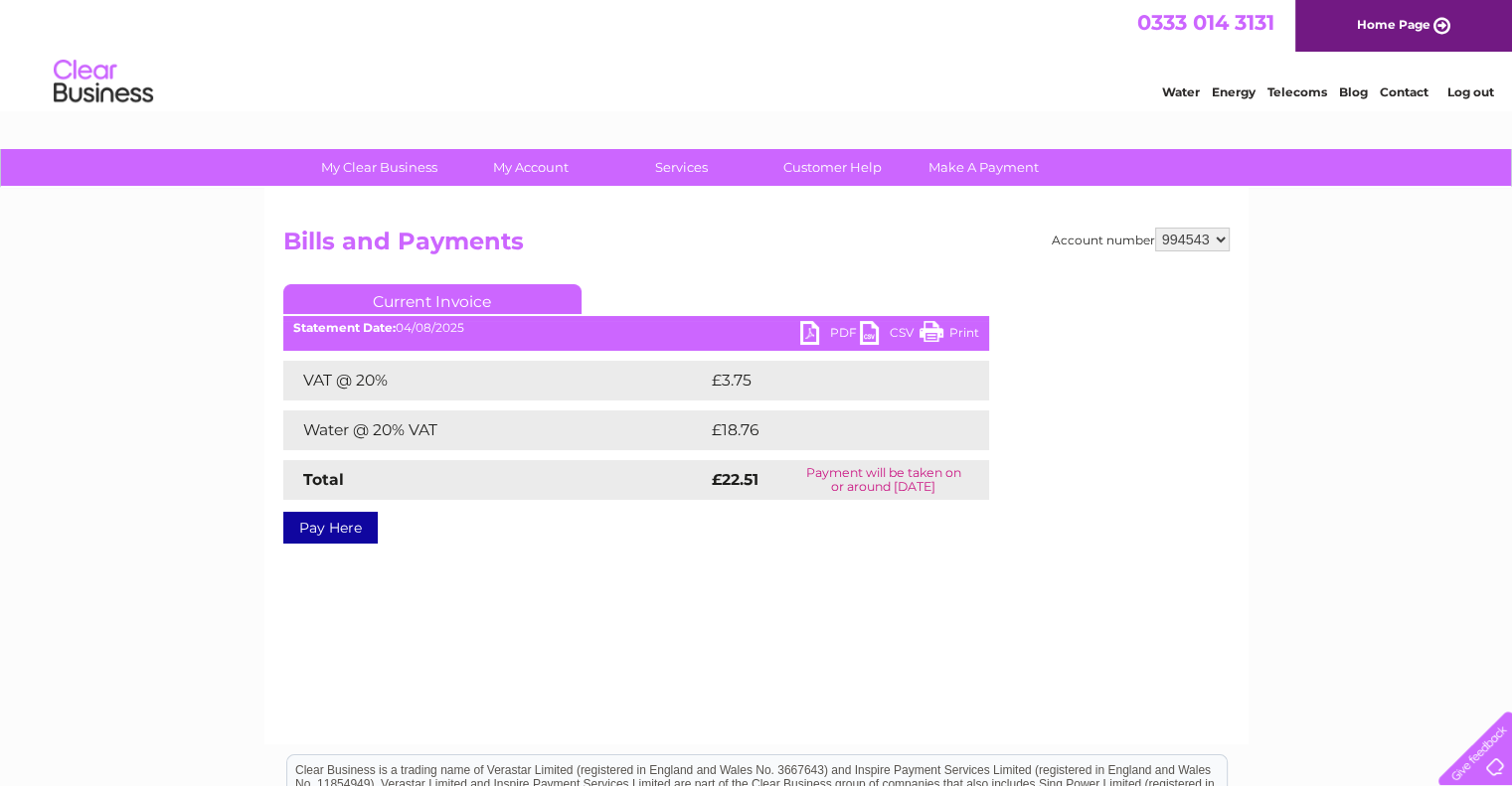 click on "975206
975208
994543" at bounding box center (1192, 239) 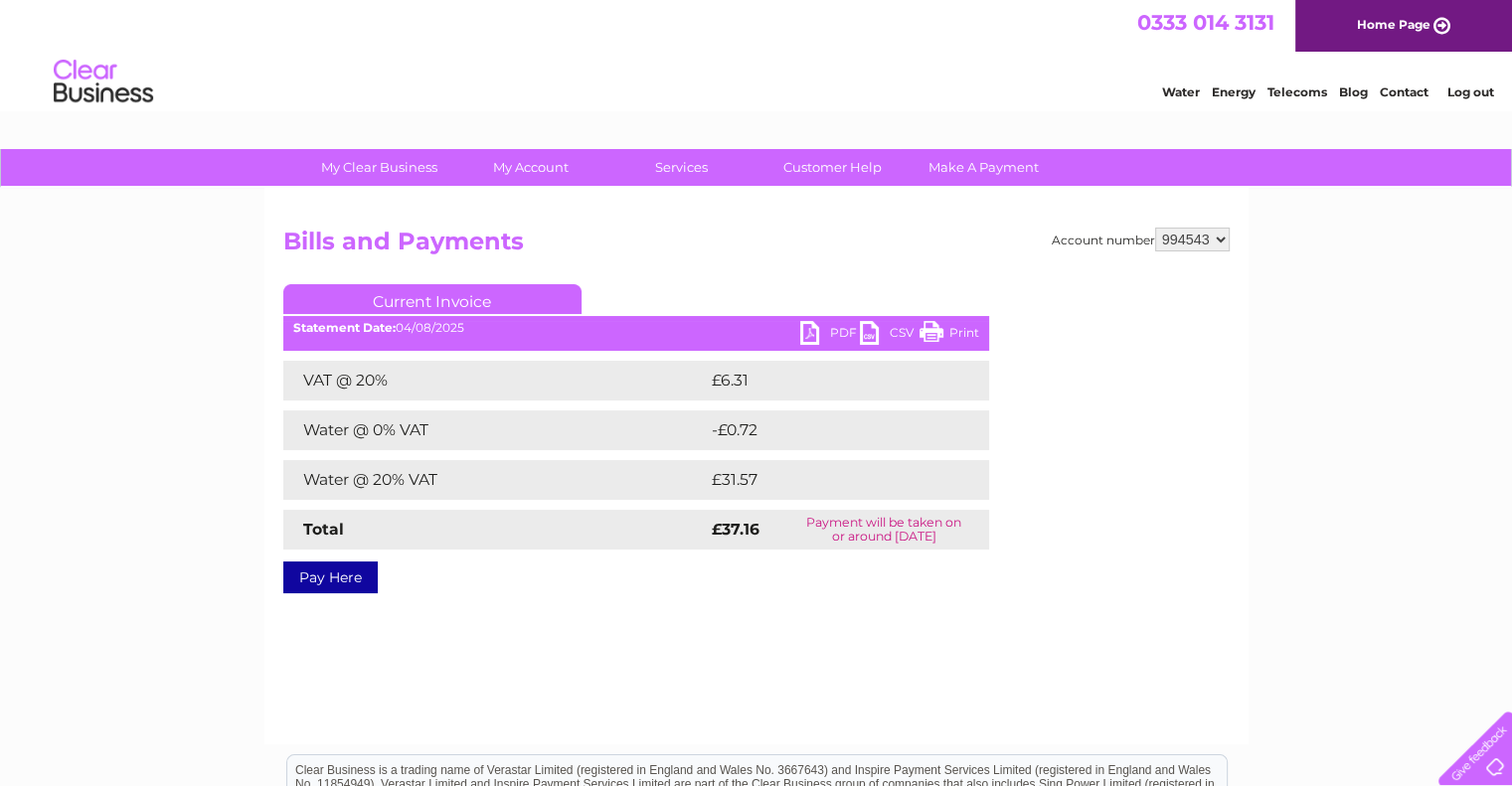 scroll, scrollTop: 0, scrollLeft: 0, axis: both 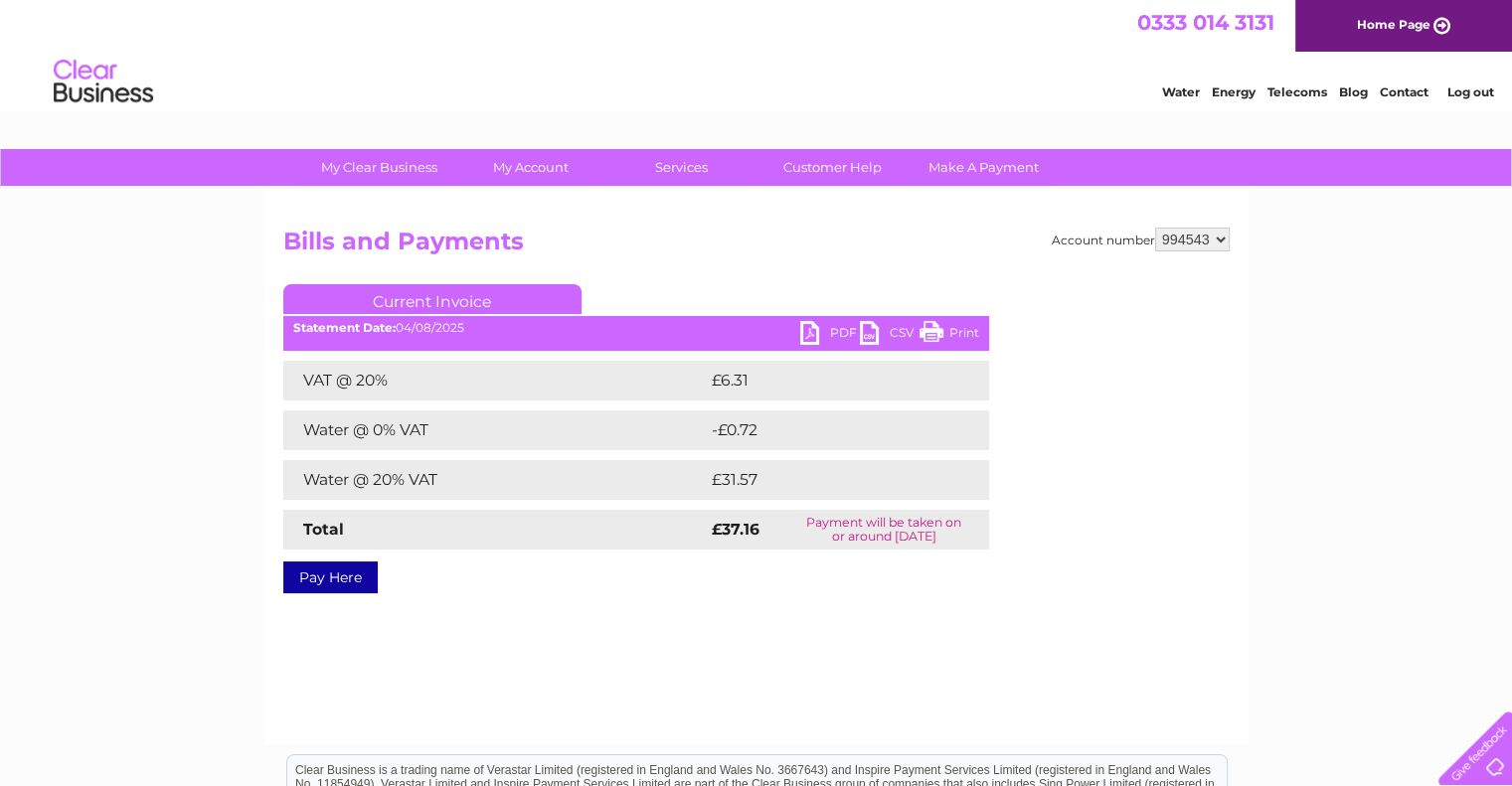 click on "PDF" at bounding box center [830, 335] 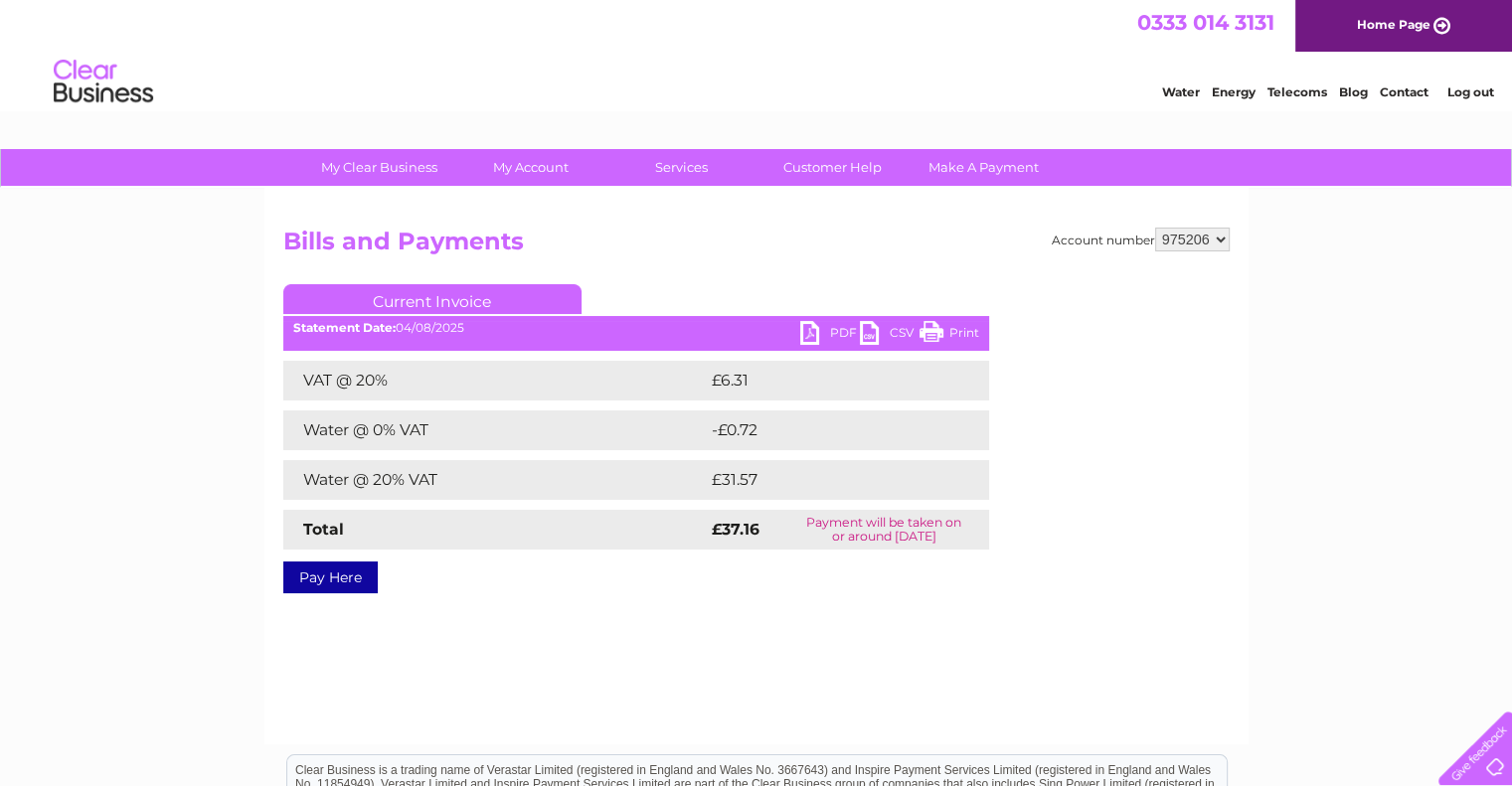 click on "975206
975208
994543" at bounding box center [1192, 239] 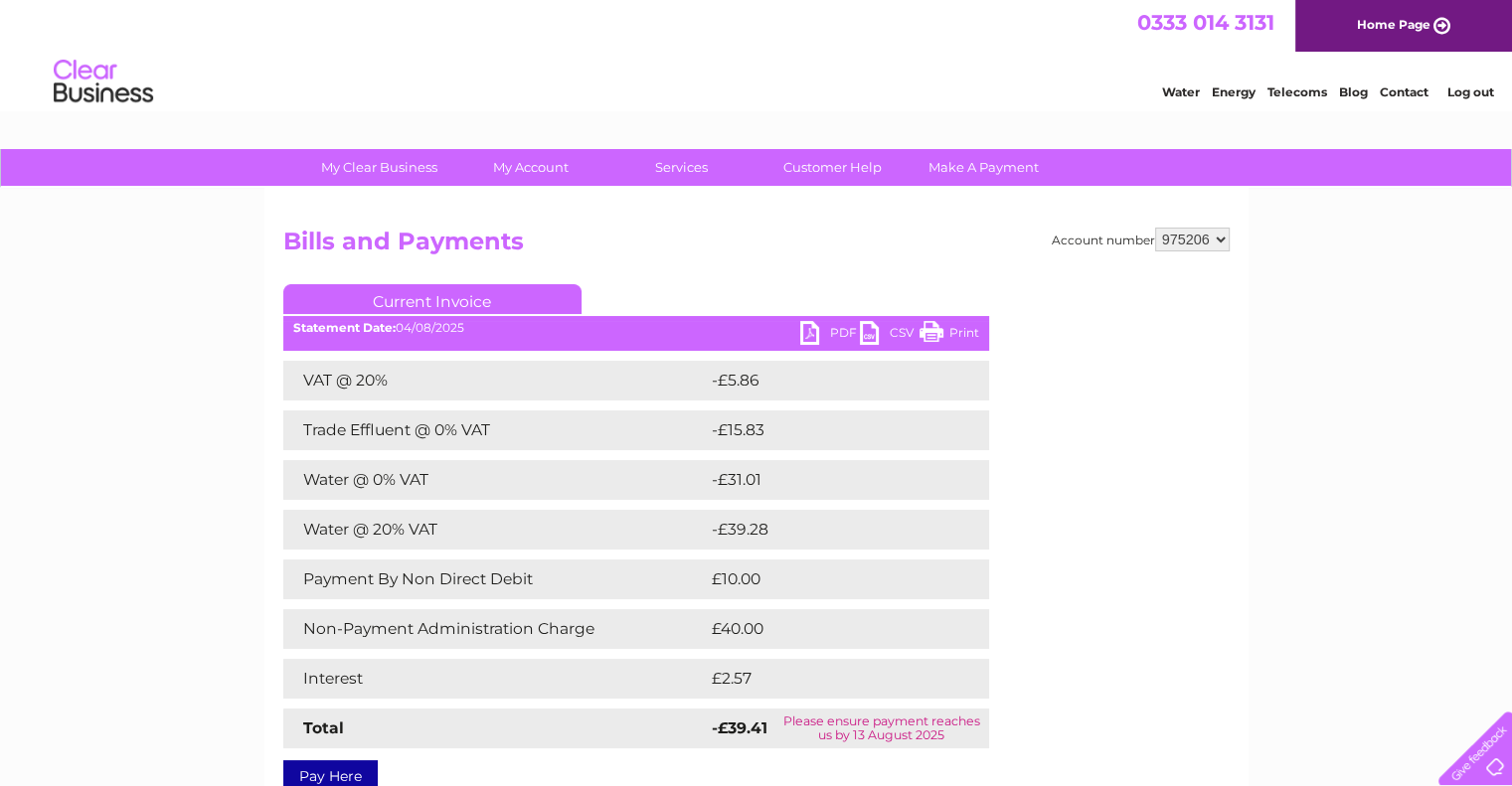 scroll, scrollTop: 0, scrollLeft: 0, axis: both 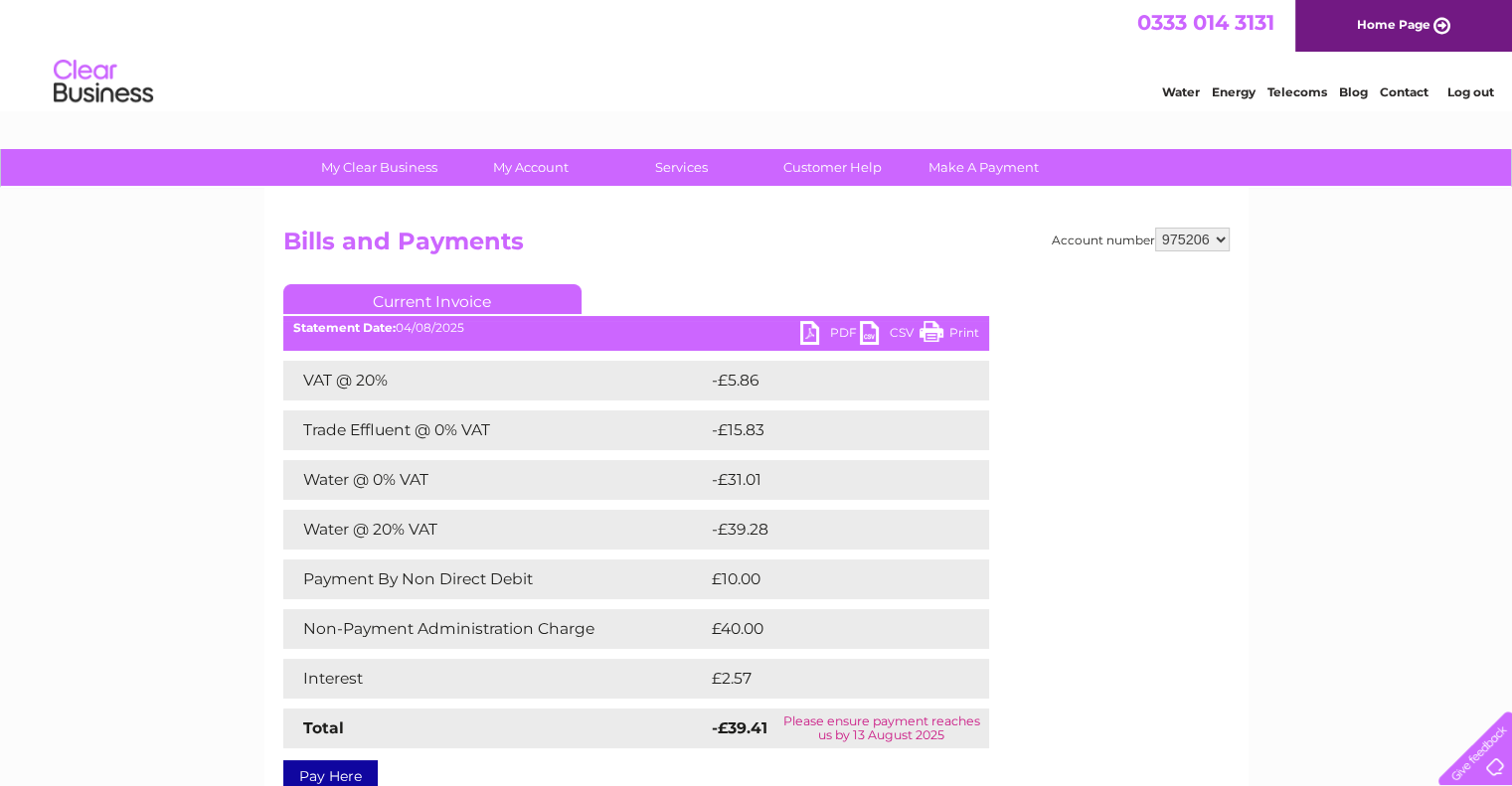 click on "PDF" at bounding box center (830, 335) 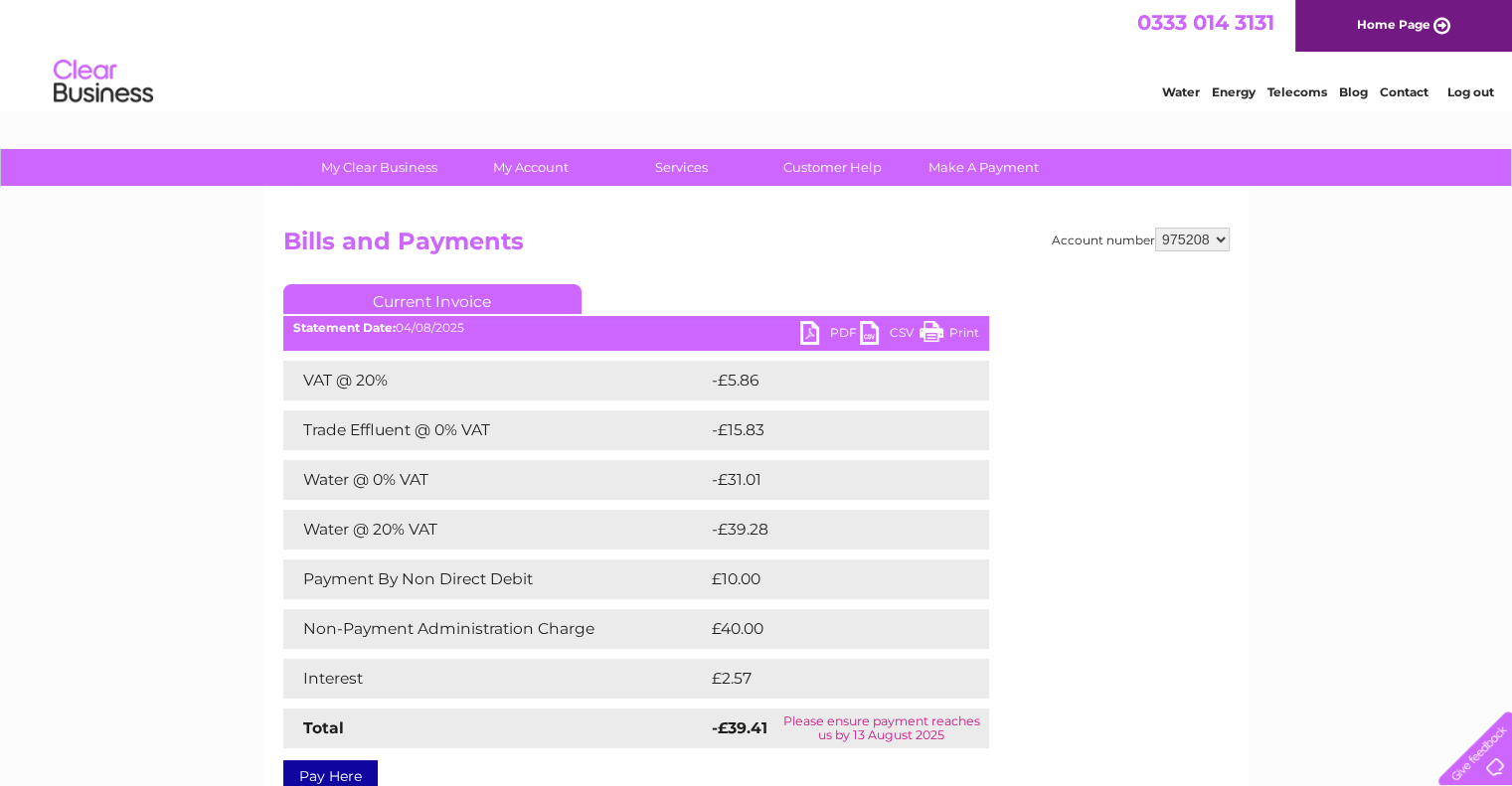 click on "975206
975208
994543" at bounding box center (1192, 239) 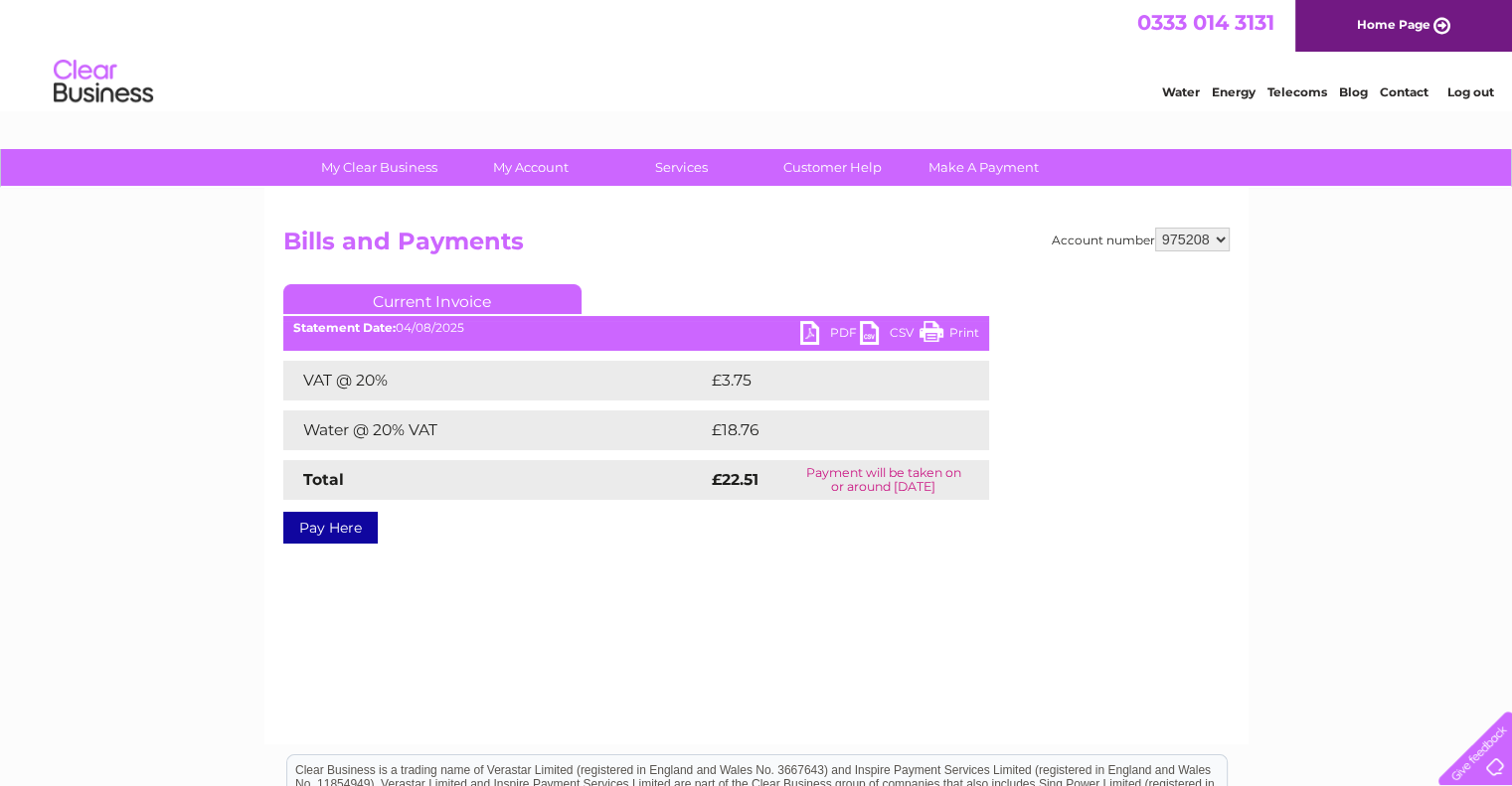 scroll, scrollTop: 0, scrollLeft: 0, axis: both 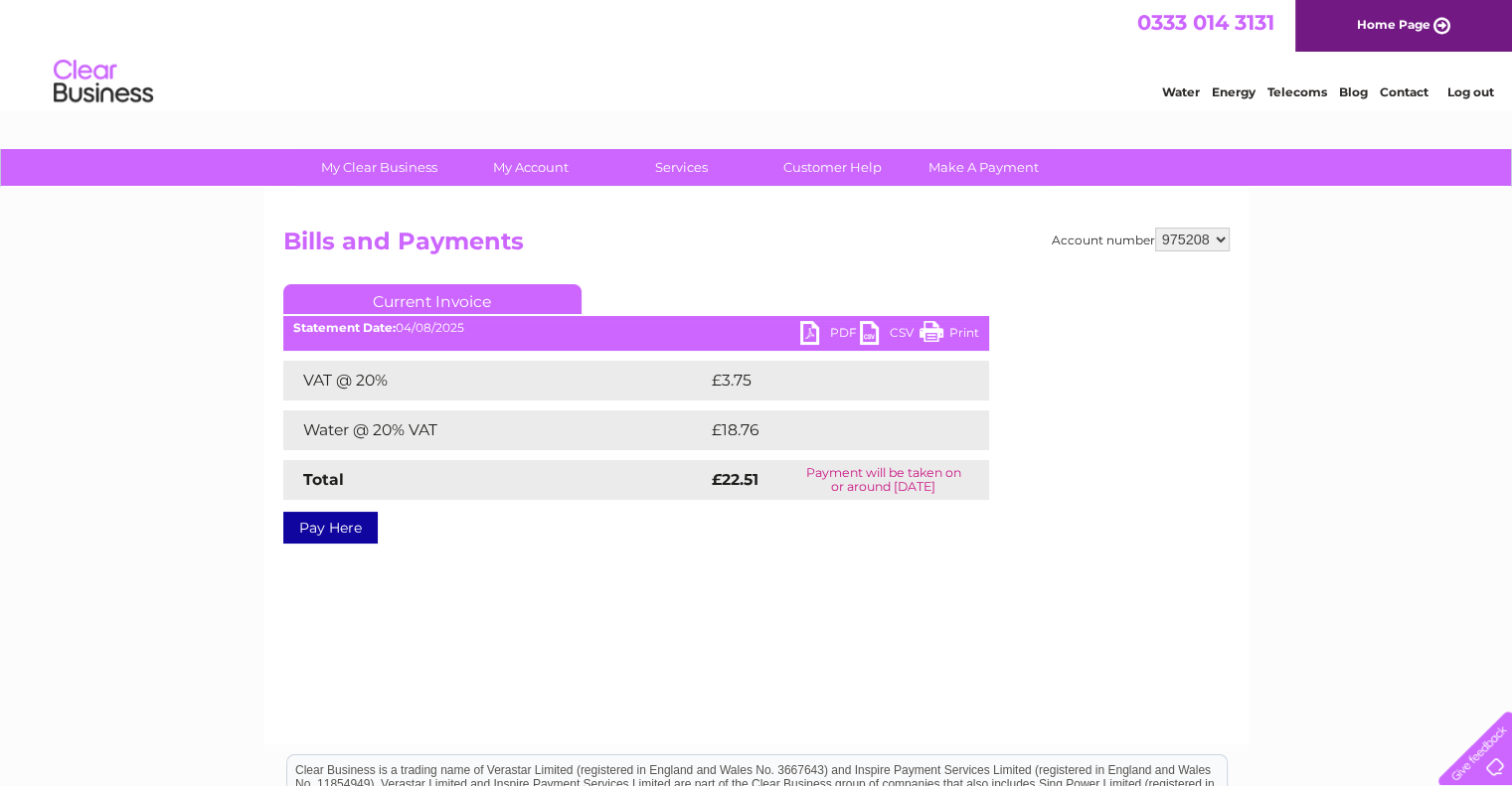 click on "PDF" at bounding box center [830, 335] 